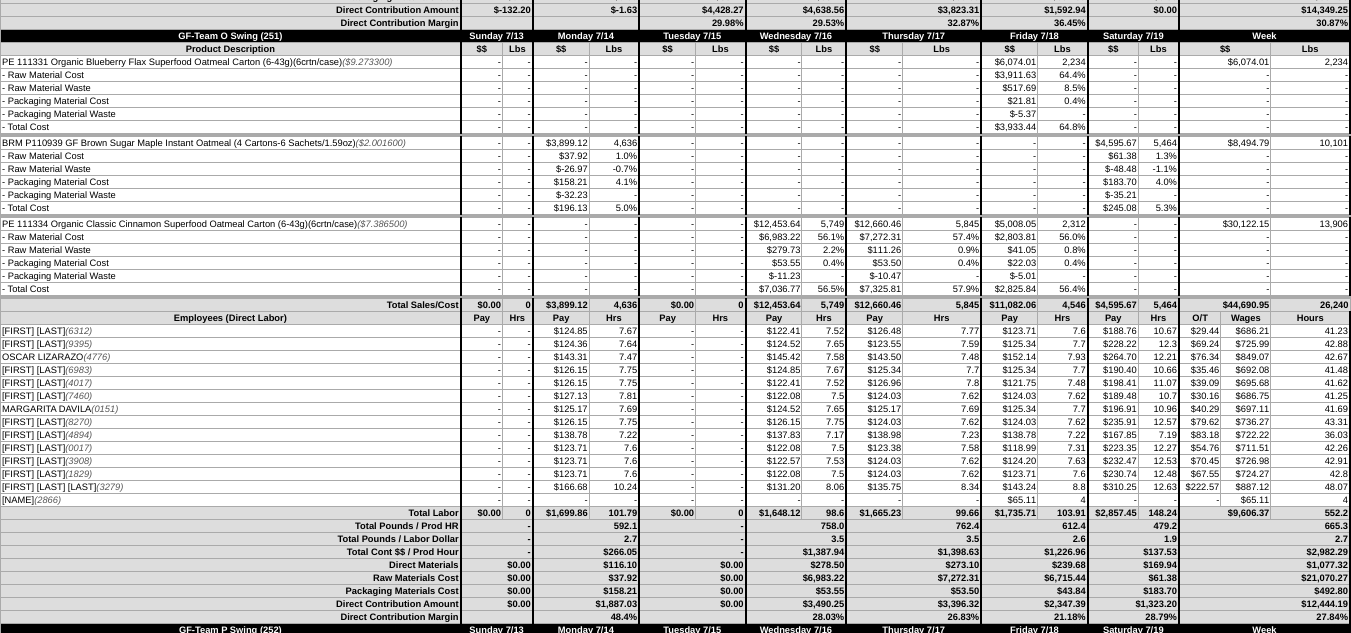 scroll, scrollTop: 3700, scrollLeft: 0, axis: vertical 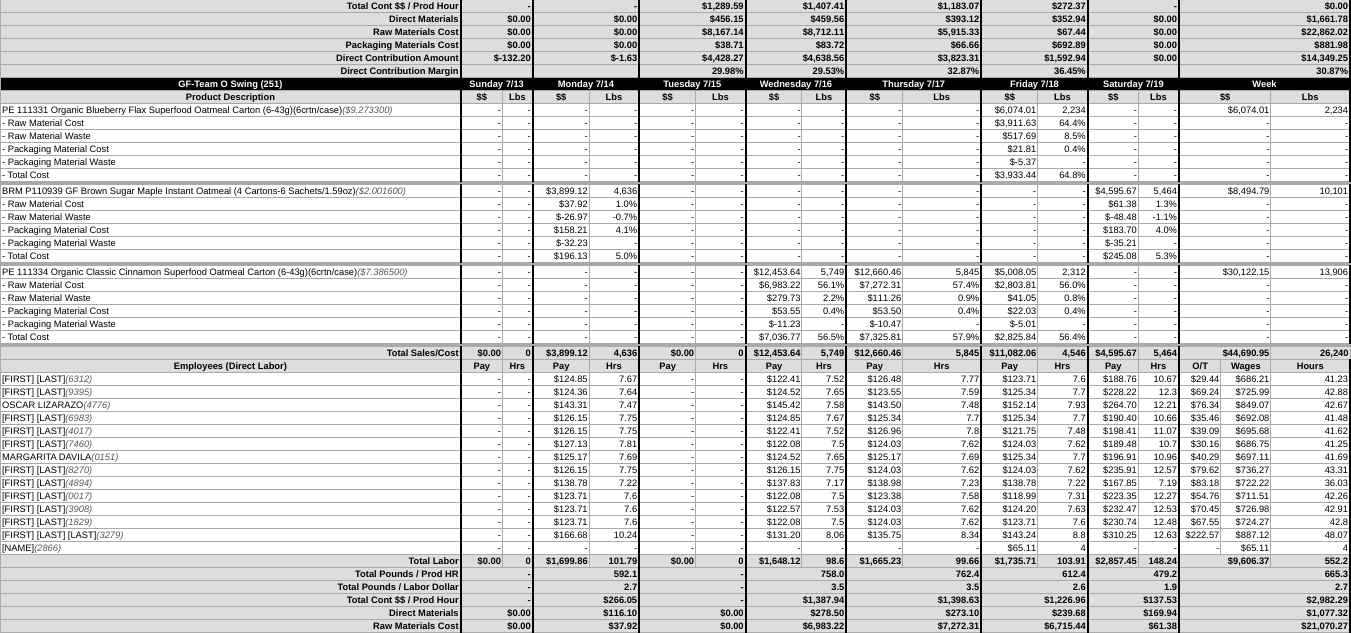 drag, startPoint x: 694, startPoint y: 443, endPoint x: 709, endPoint y: 442, distance: 15.033297 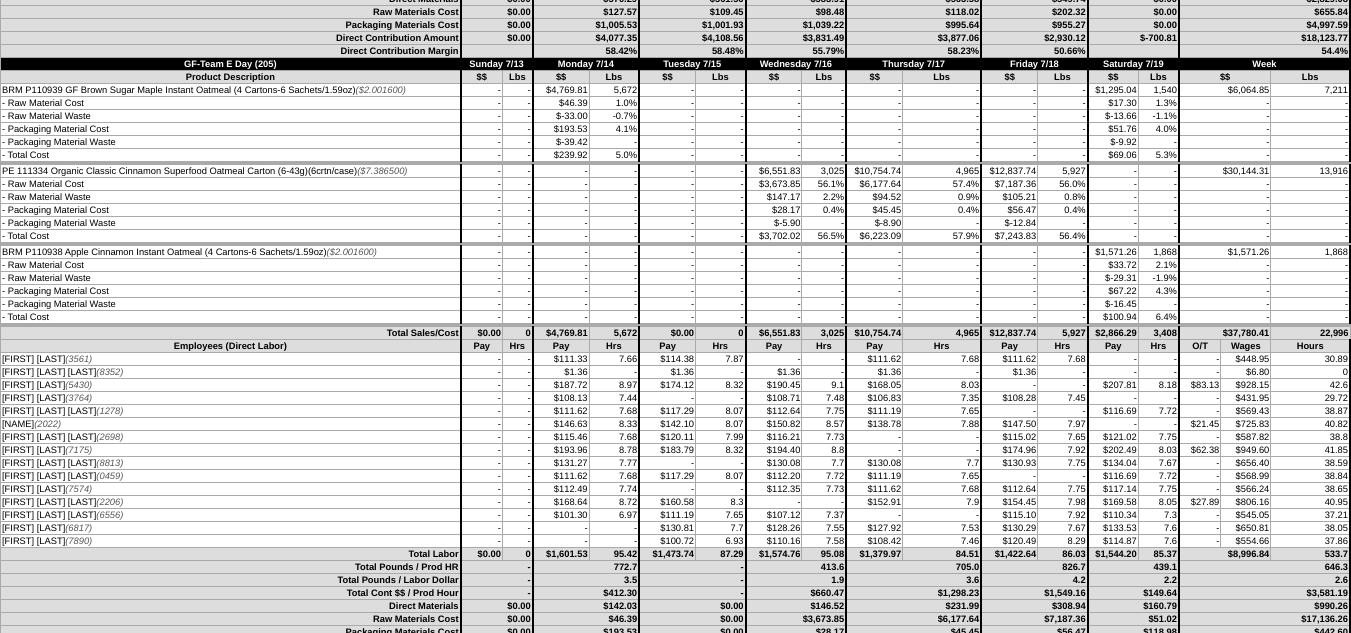 scroll, scrollTop: 0, scrollLeft: 0, axis: both 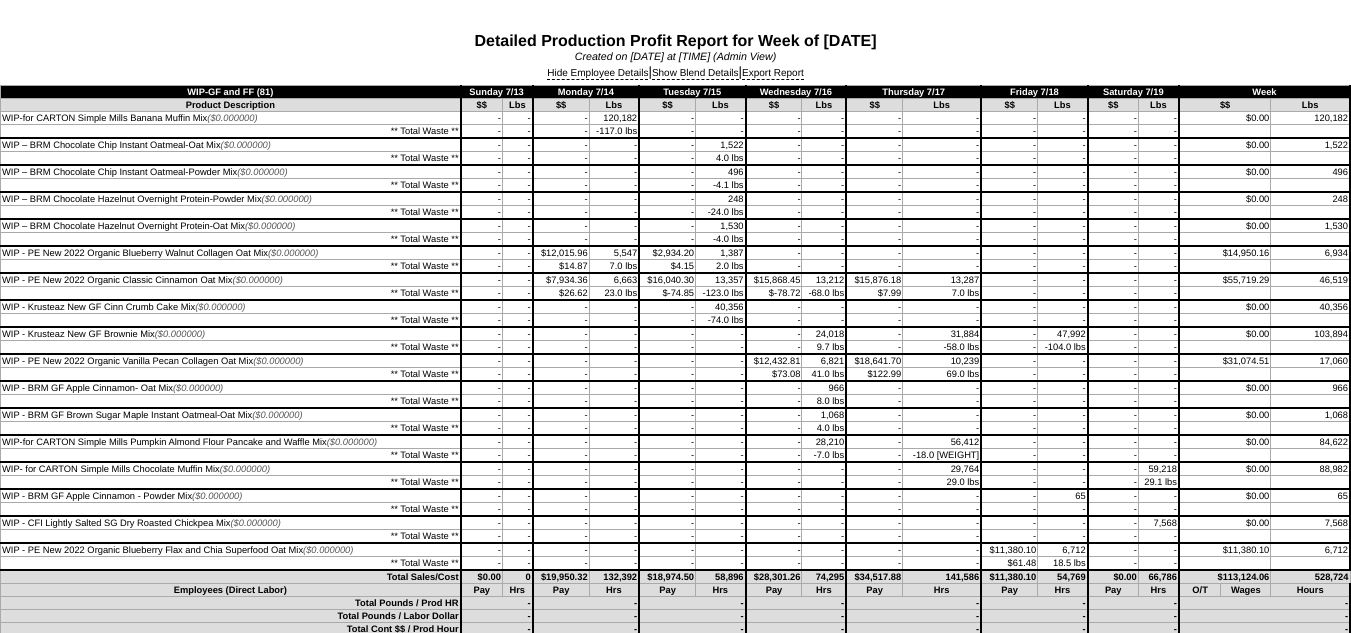 click on "Export Report" at bounding box center [773, 74] 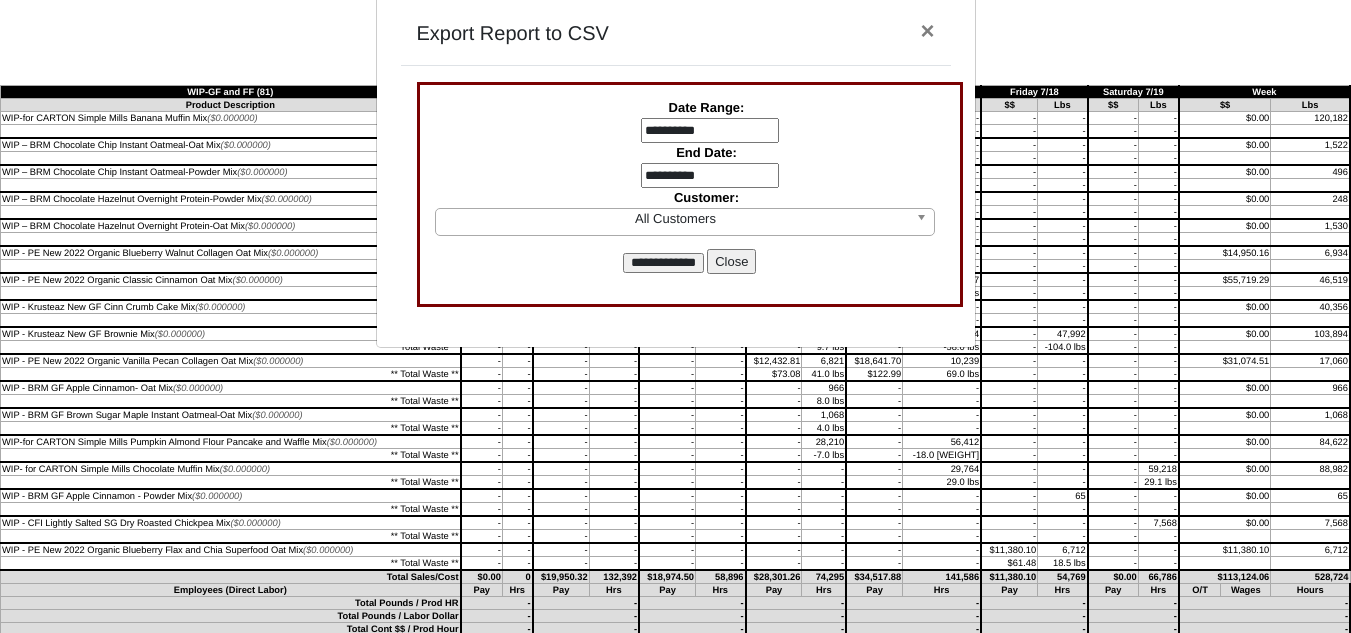 click on "**********" at bounding box center [710, 131] 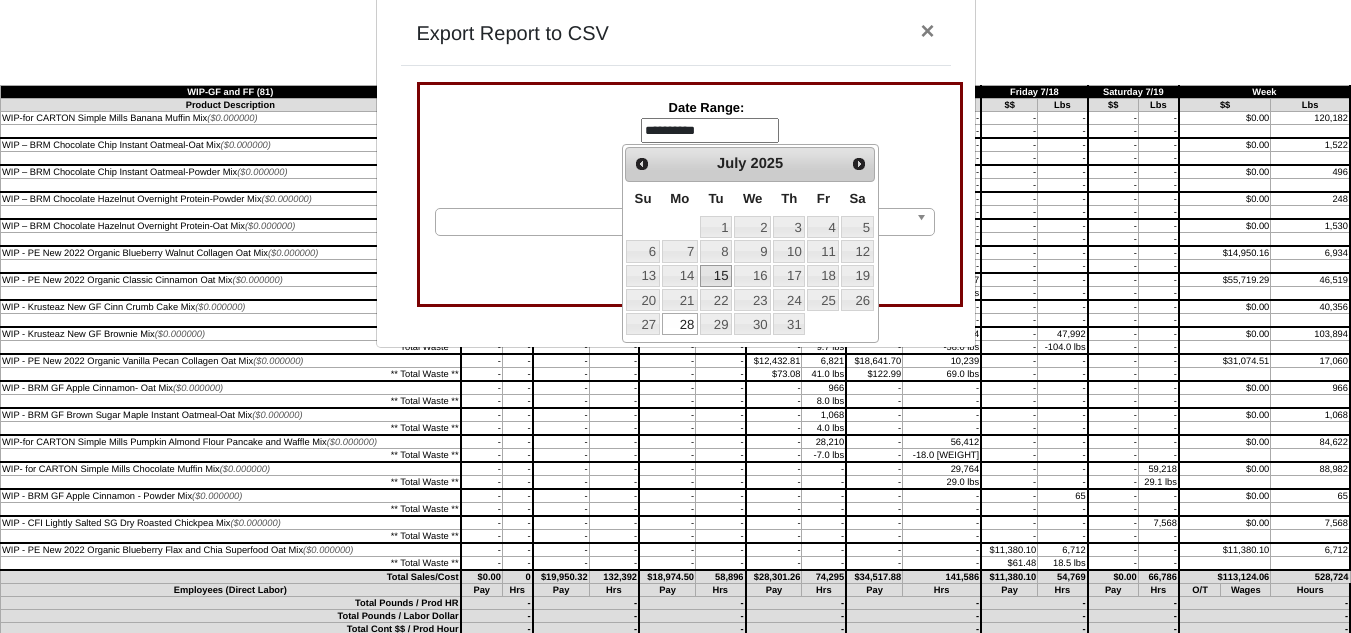 click on "15" at bounding box center (716, 276) 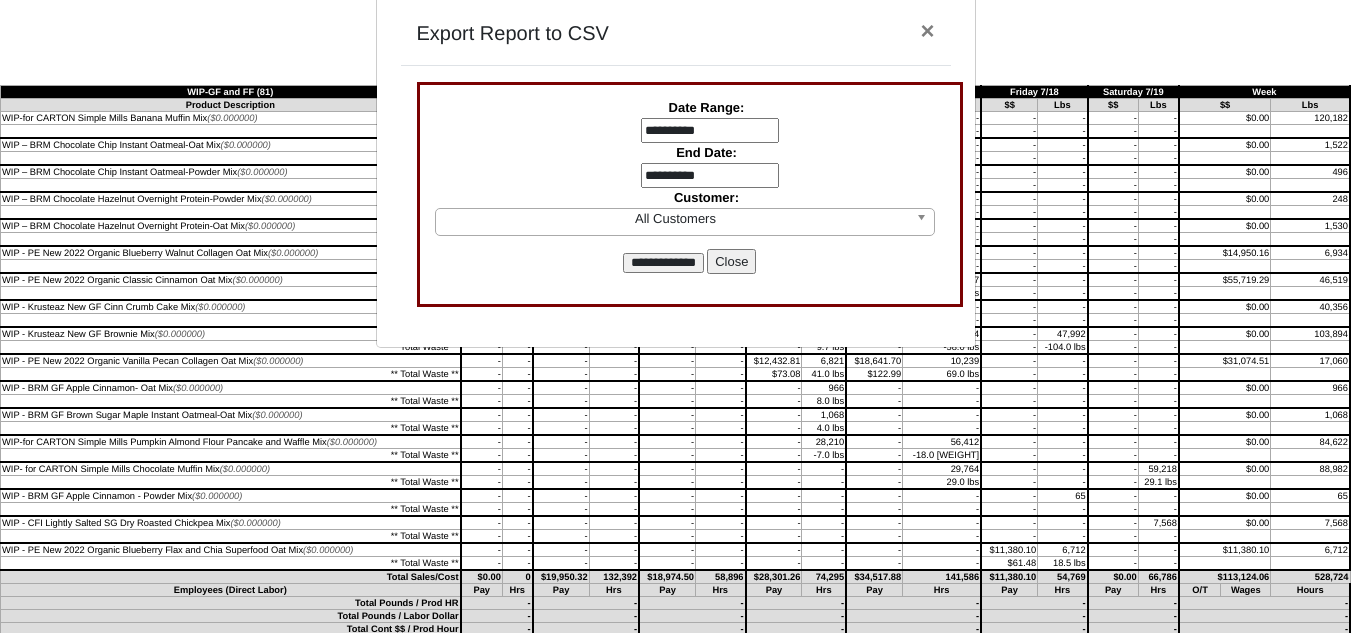 click on "**********" at bounding box center [710, 176] 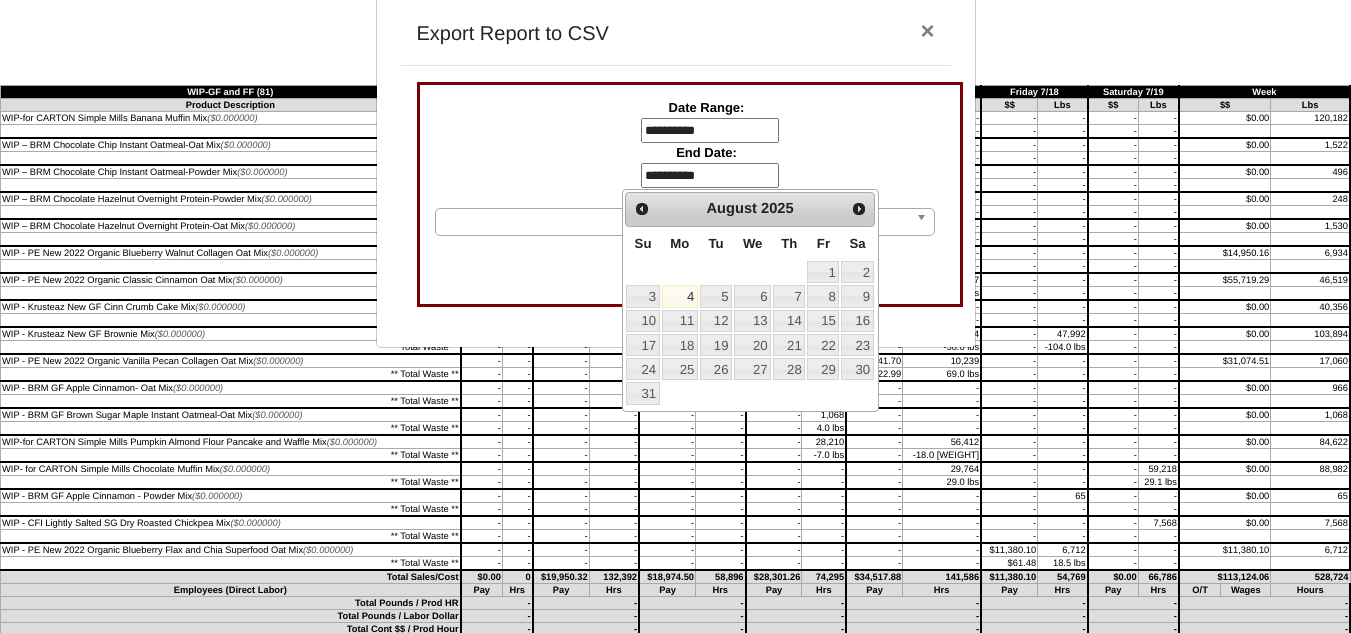 click on "Prev Next August   2025" at bounding box center (749, 209) 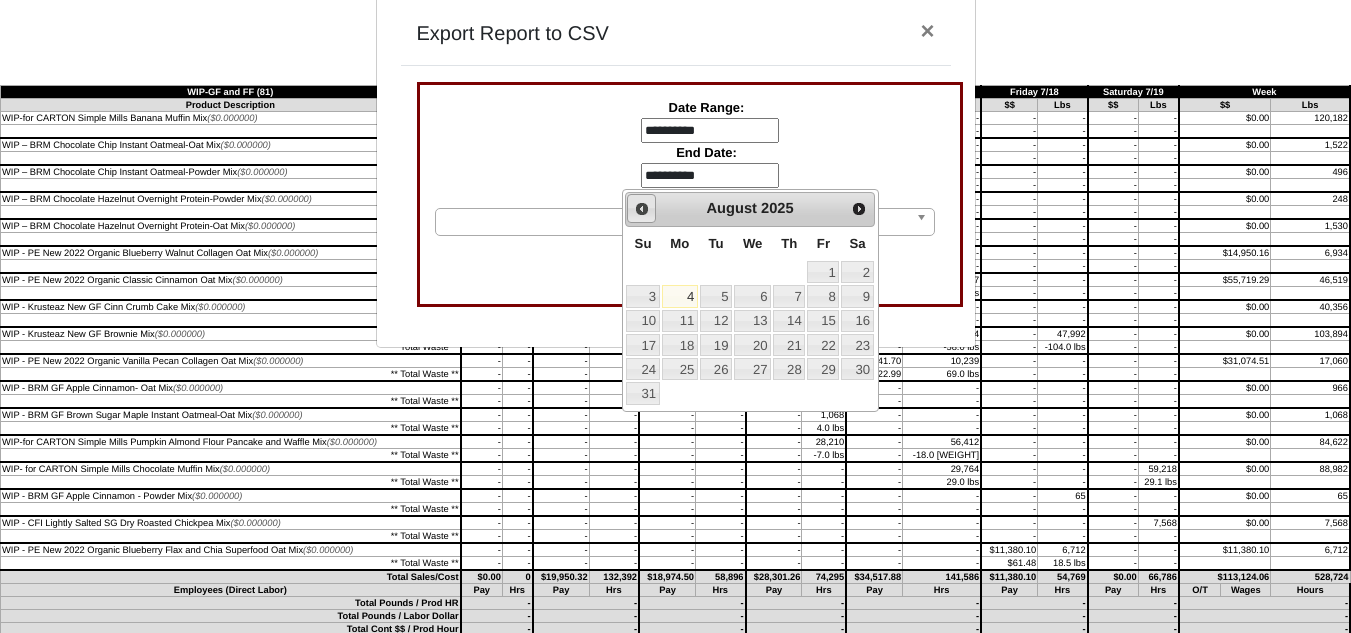 click on "Prev" at bounding box center [642, 209] 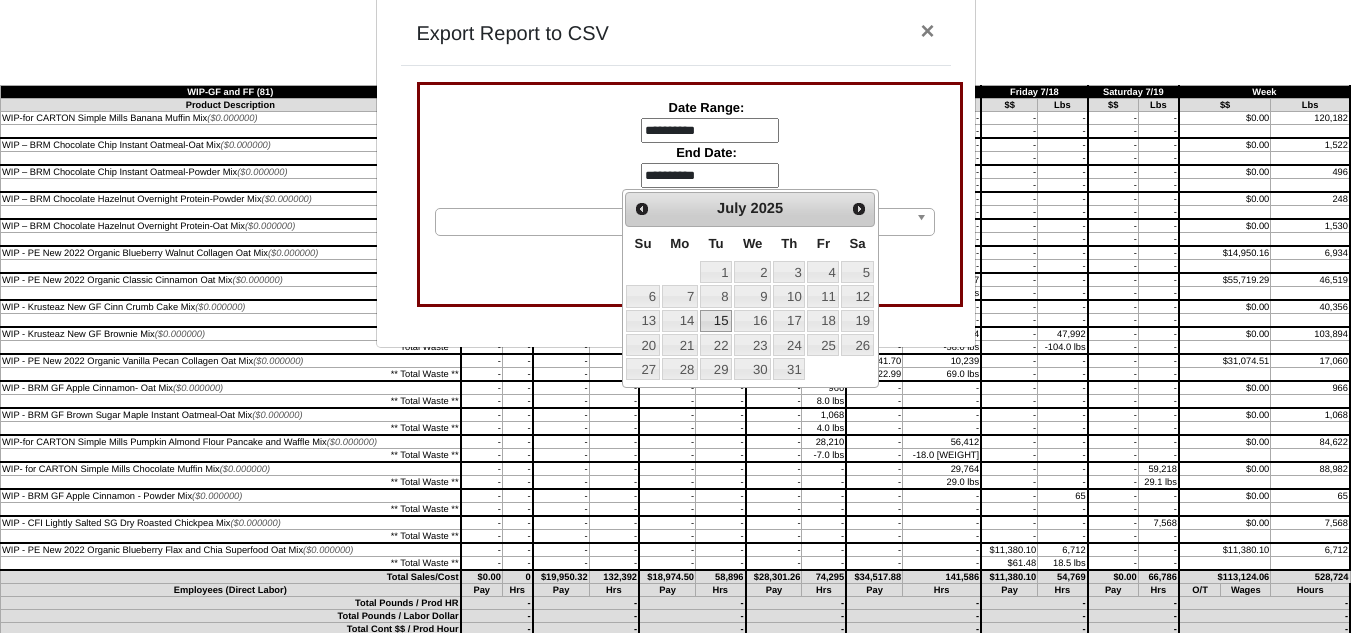 click on "15" at bounding box center (716, 321) 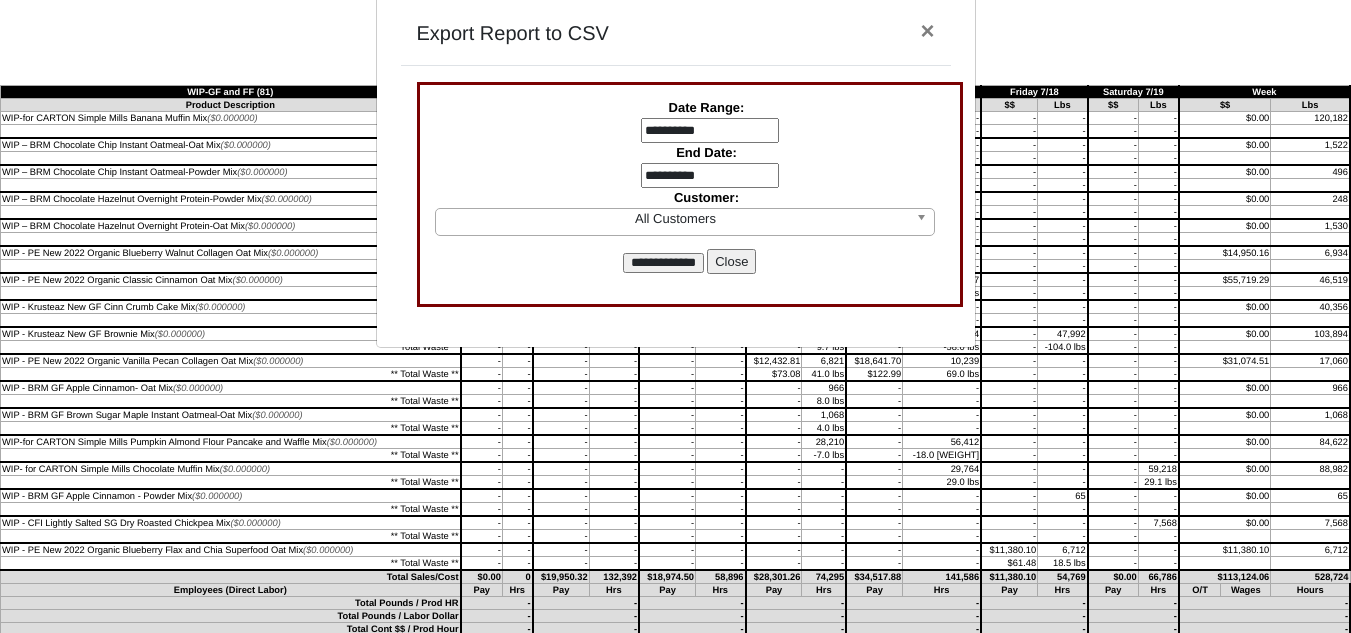 click on "**********" at bounding box center [663, 263] 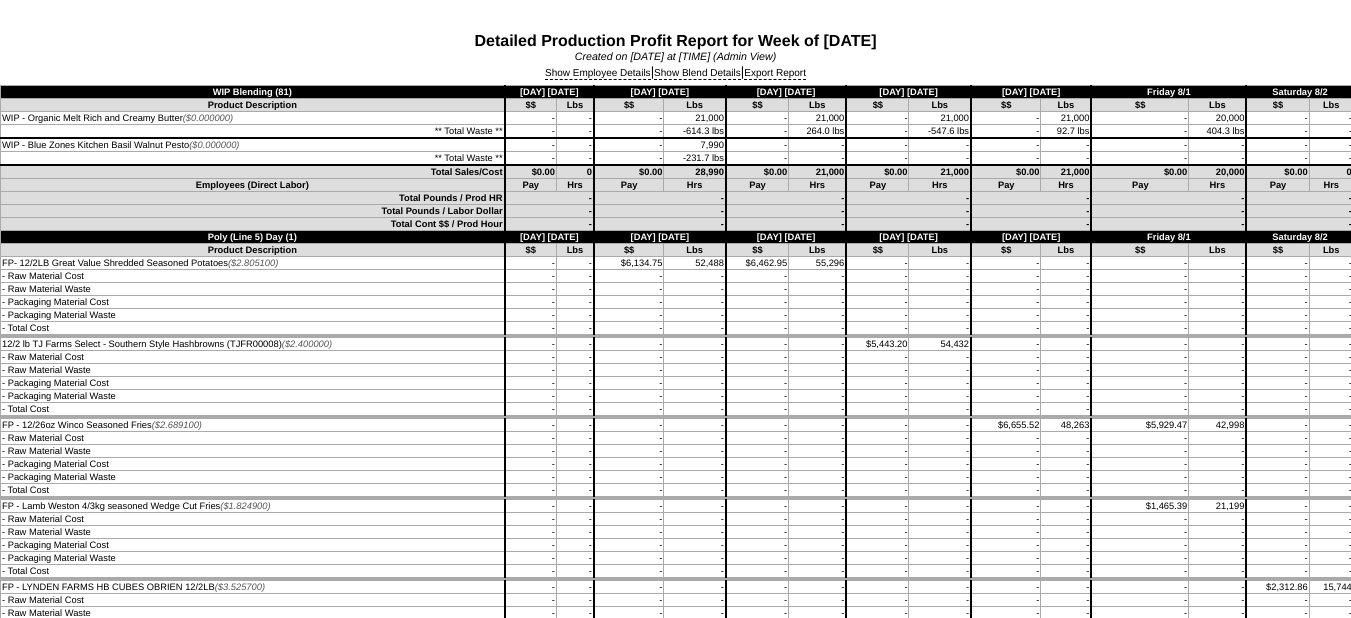 scroll, scrollTop: 0, scrollLeft: 0, axis: both 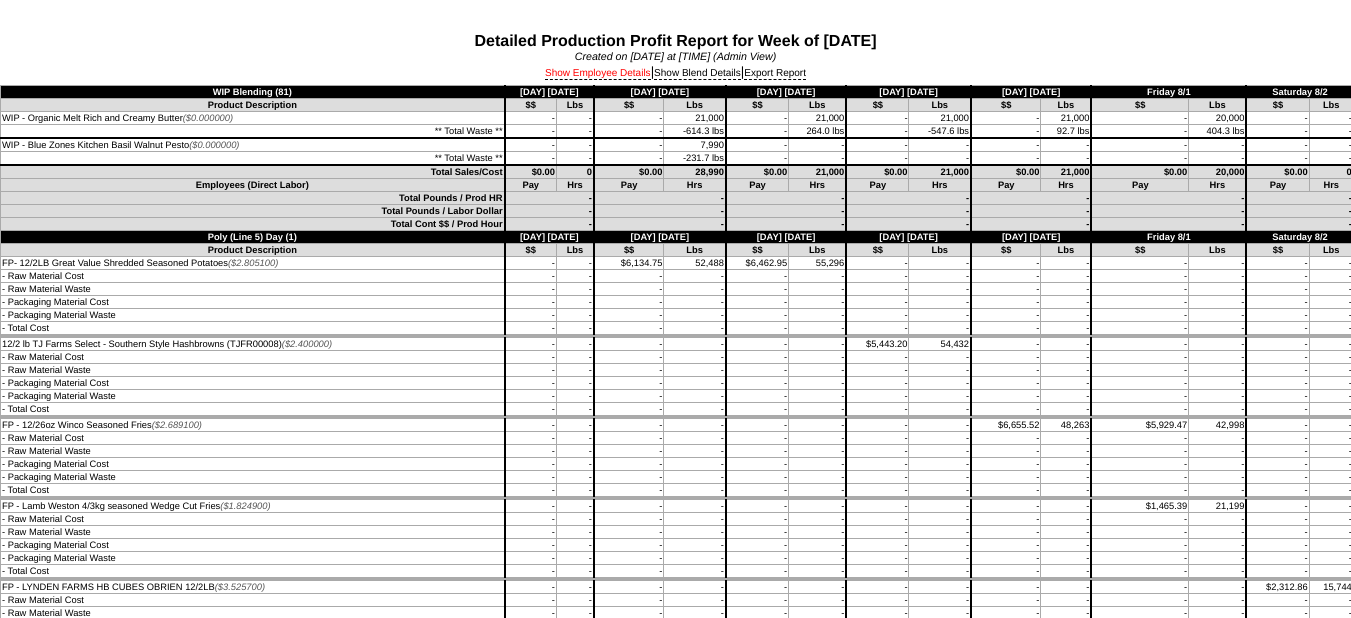 click on "Show Employee Details" at bounding box center (598, 74) 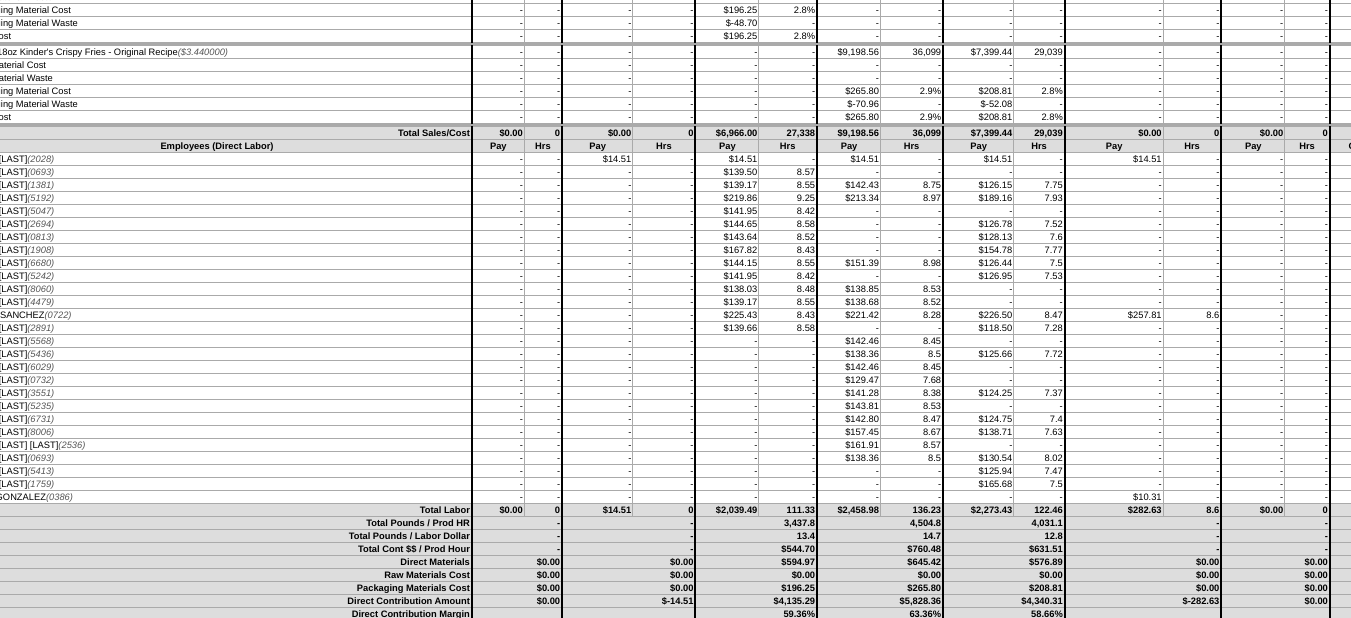 scroll, scrollTop: 4600, scrollLeft: 28, axis: both 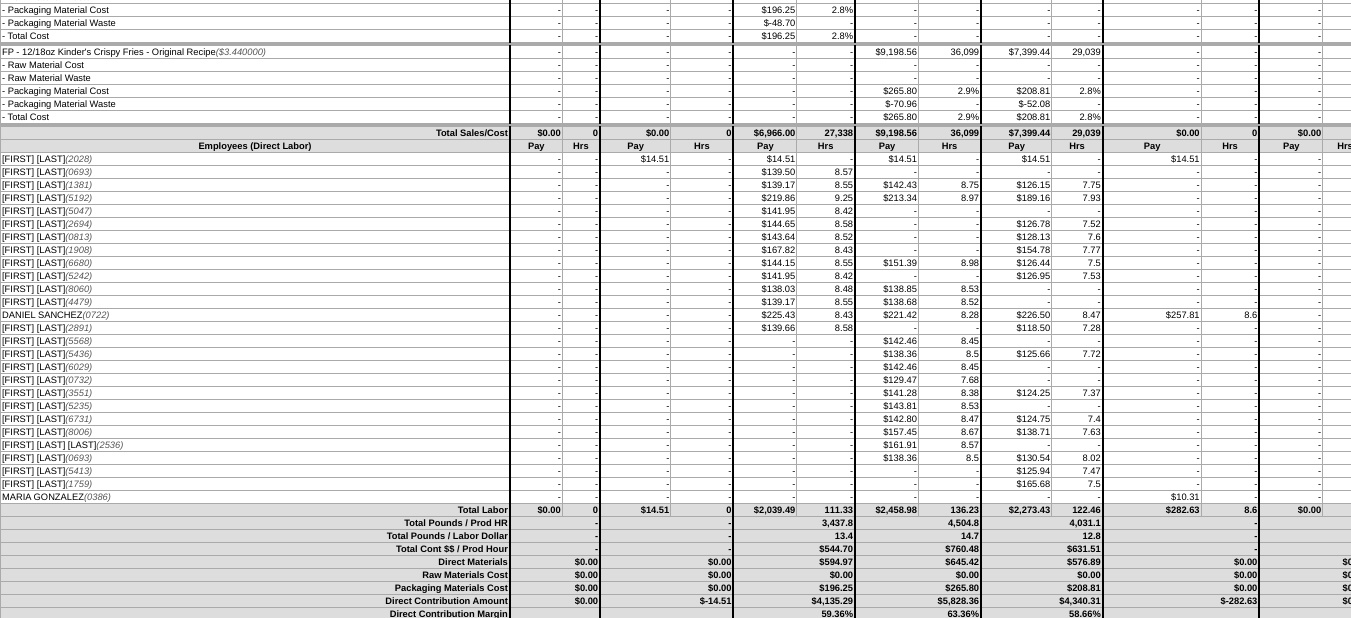drag, startPoint x: 1188, startPoint y: 313, endPoint x: 0, endPoint y: 310, distance: 1188.0038 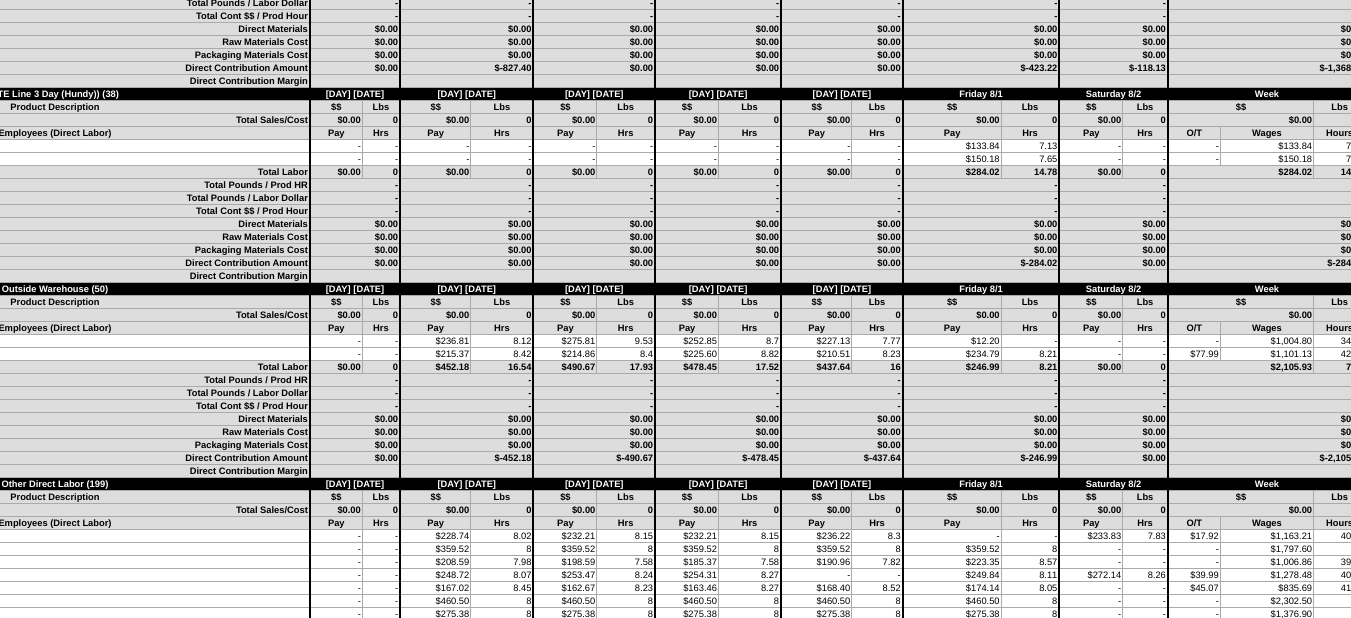 scroll, scrollTop: 8700, scrollLeft: 200, axis: both 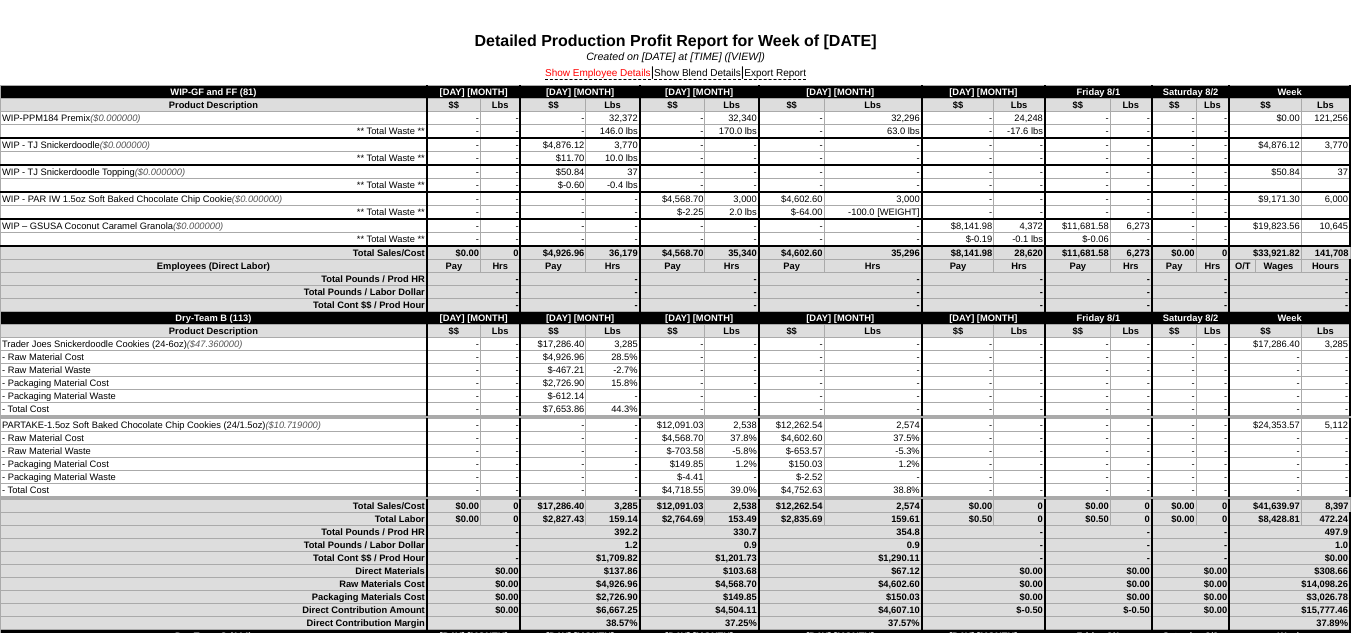 click on "Show Employee Details" at bounding box center [598, 74] 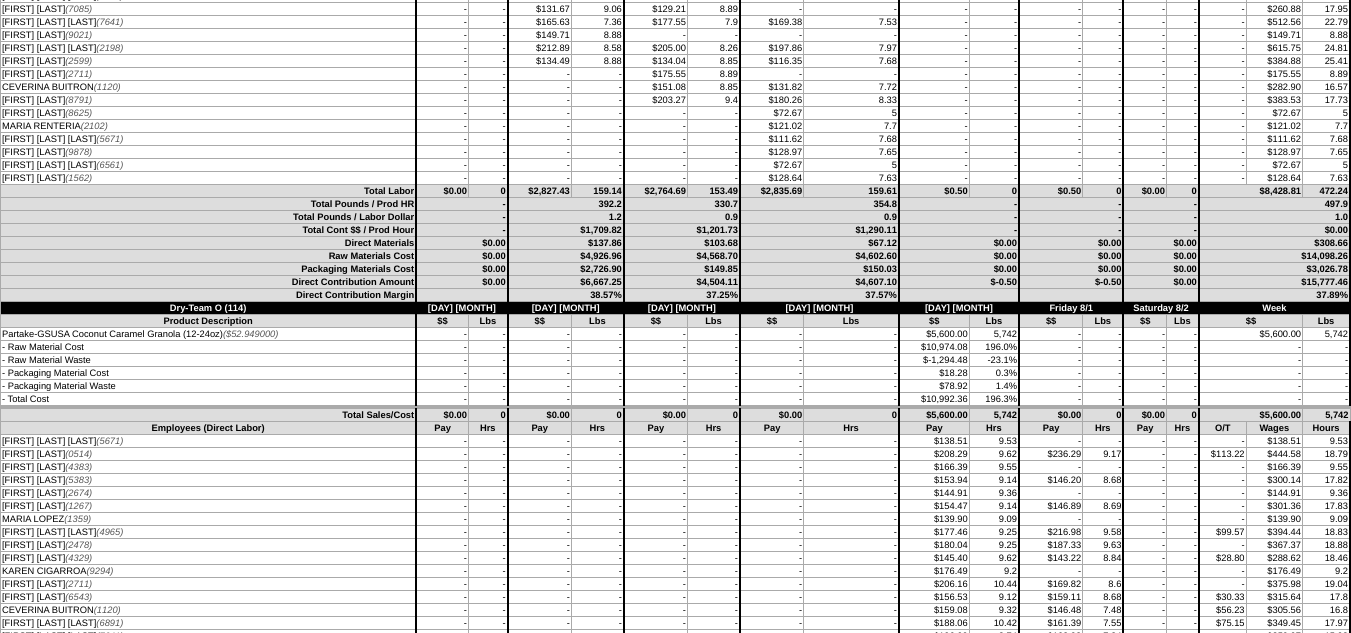 scroll, scrollTop: 900, scrollLeft: 0, axis: vertical 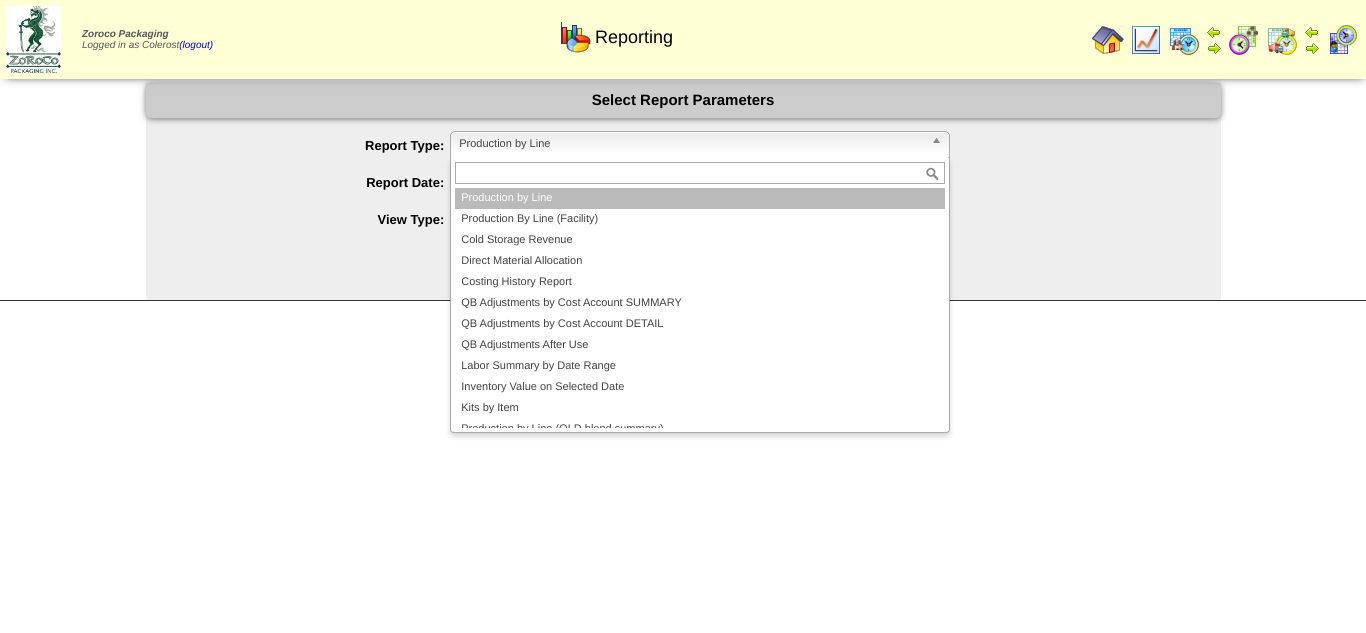 click on "Production by Line" at bounding box center [691, 144] 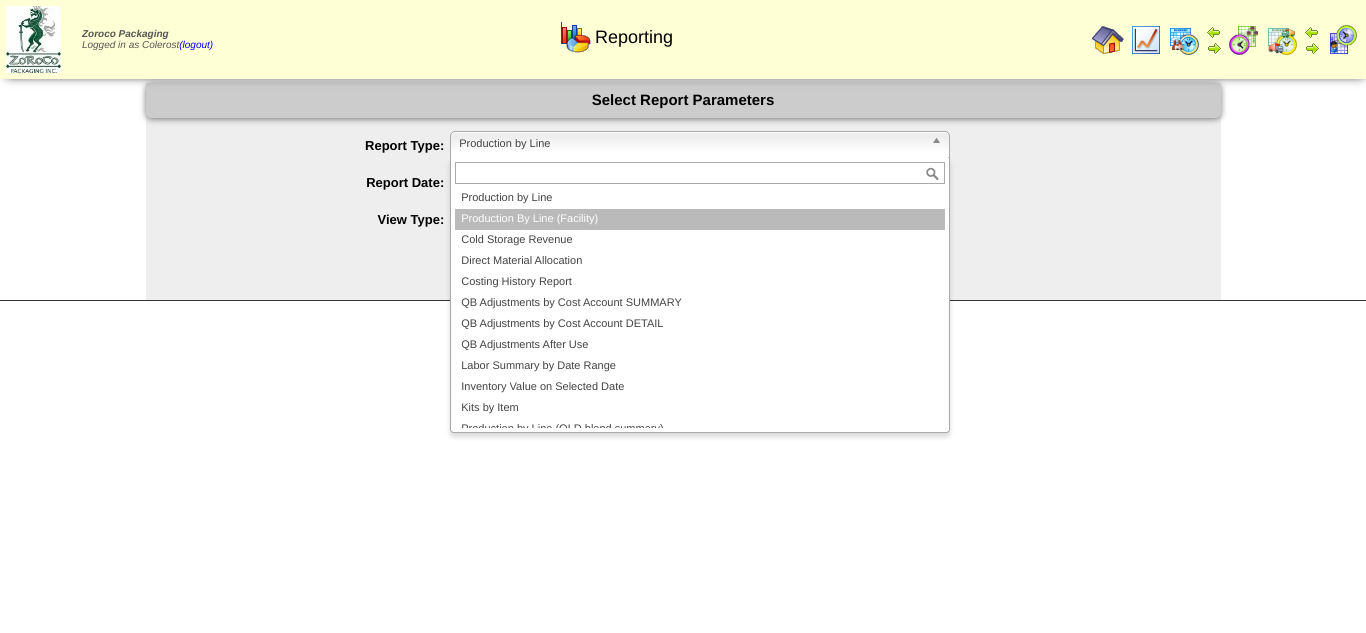 click on "Production By Line (Facility)" at bounding box center (700, 219) 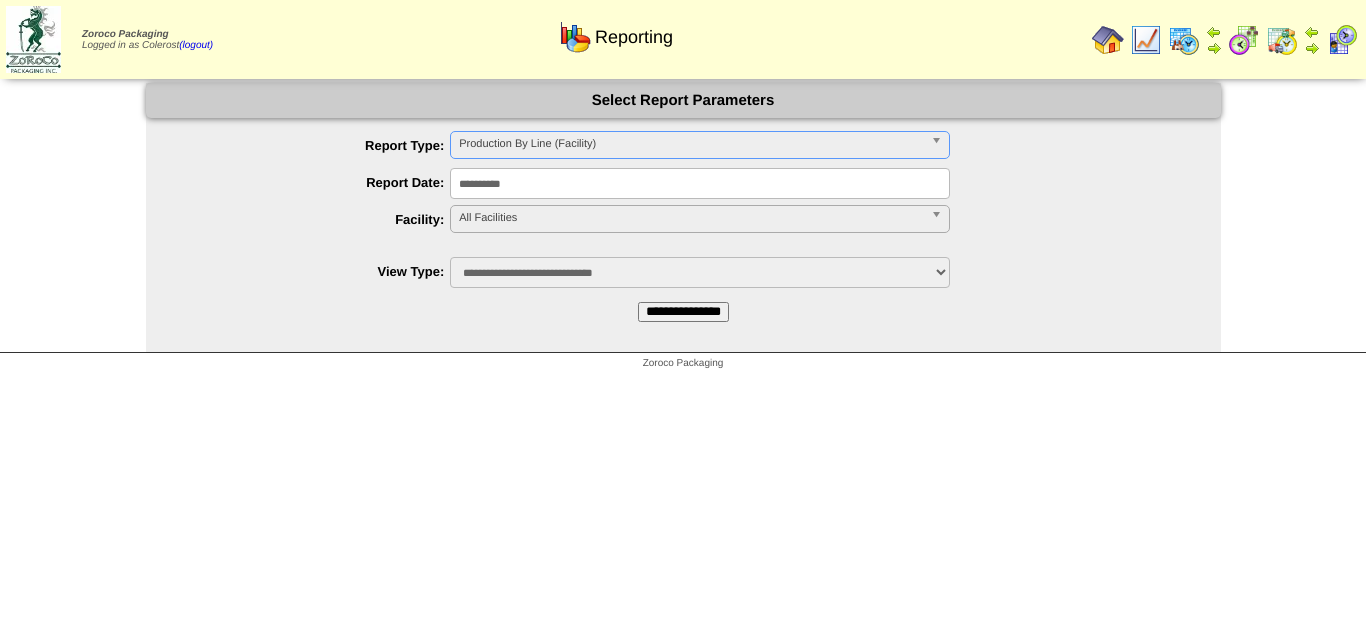 click on "**********" at bounding box center (700, 183) 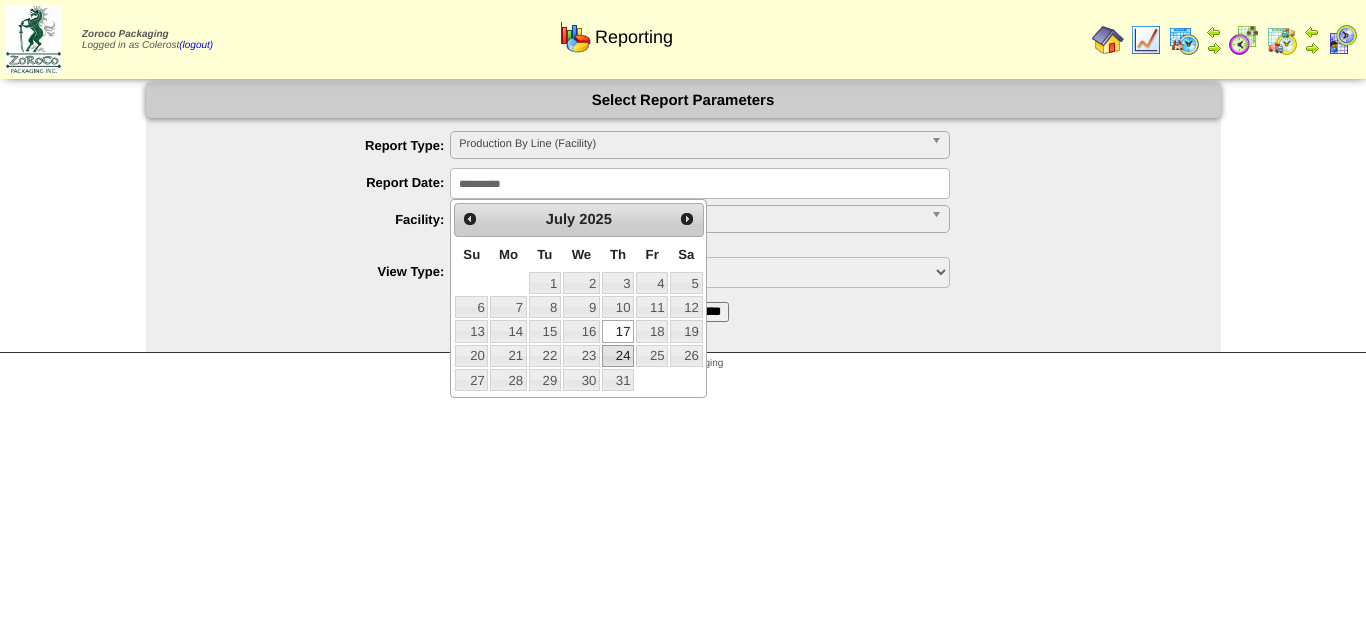 click on "24" at bounding box center [618, 356] 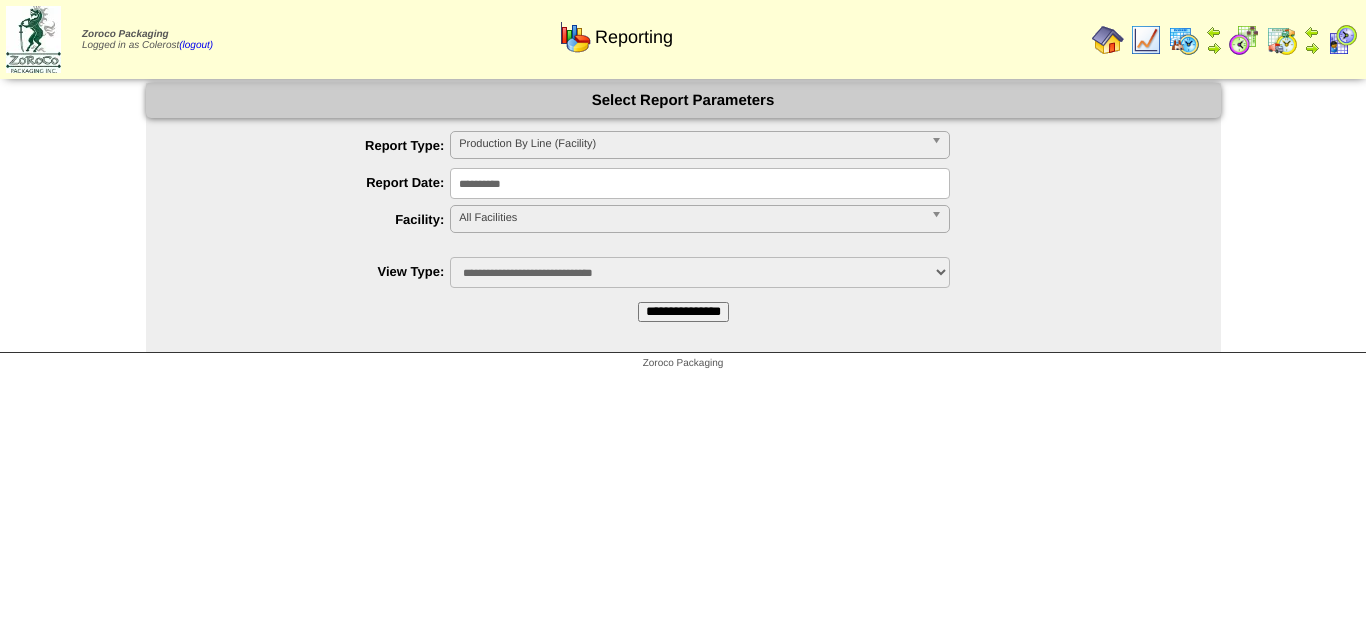 click on "All Facilities" at bounding box center (691, 218) 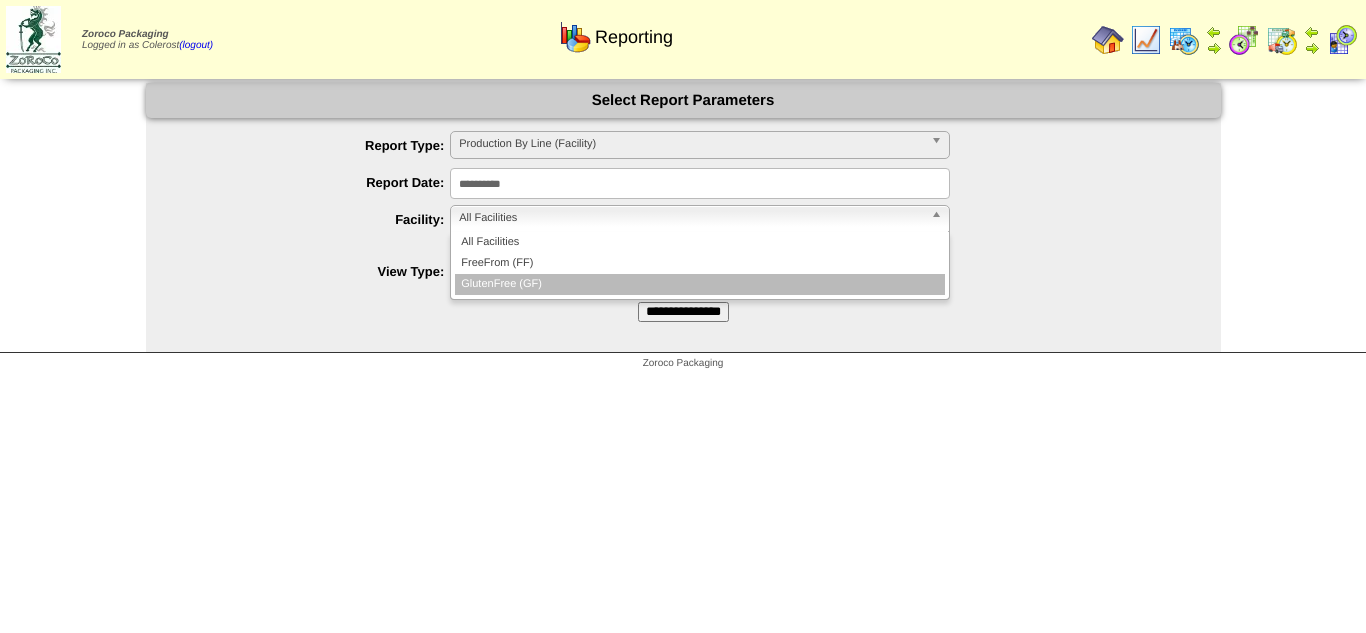 click on "GlutenFree (GF)" at bounding box center [700, 284] 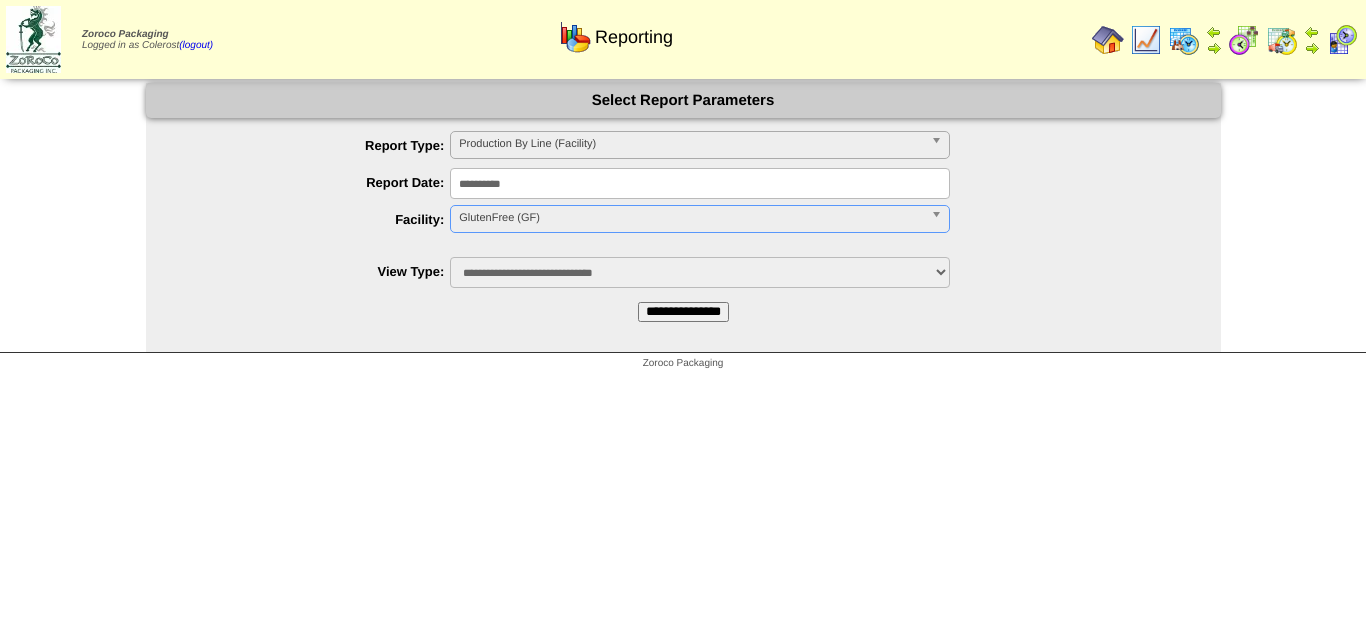 click on "**********" at bounding box center [683, 312] 